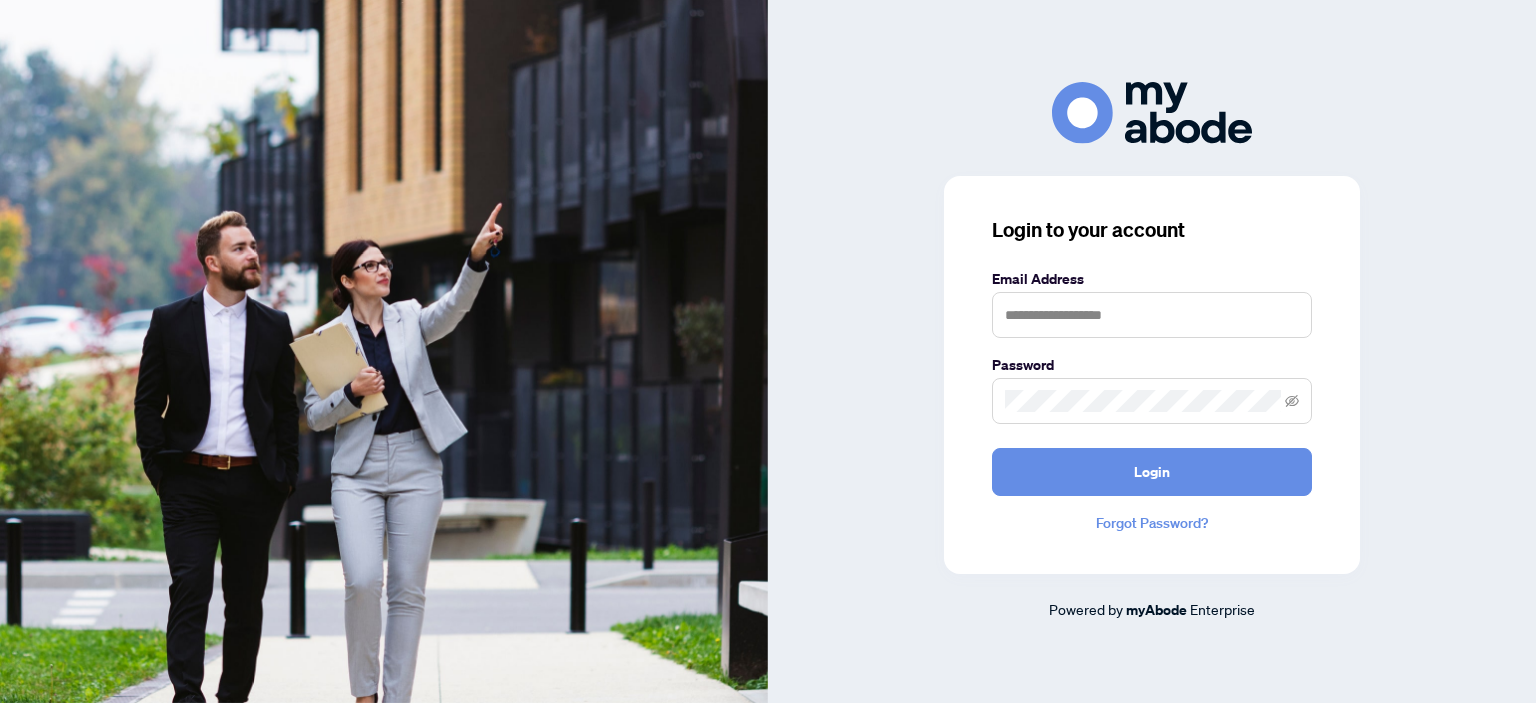 scroll, scrollTop: 0, scrollLeft: 0, axis: both 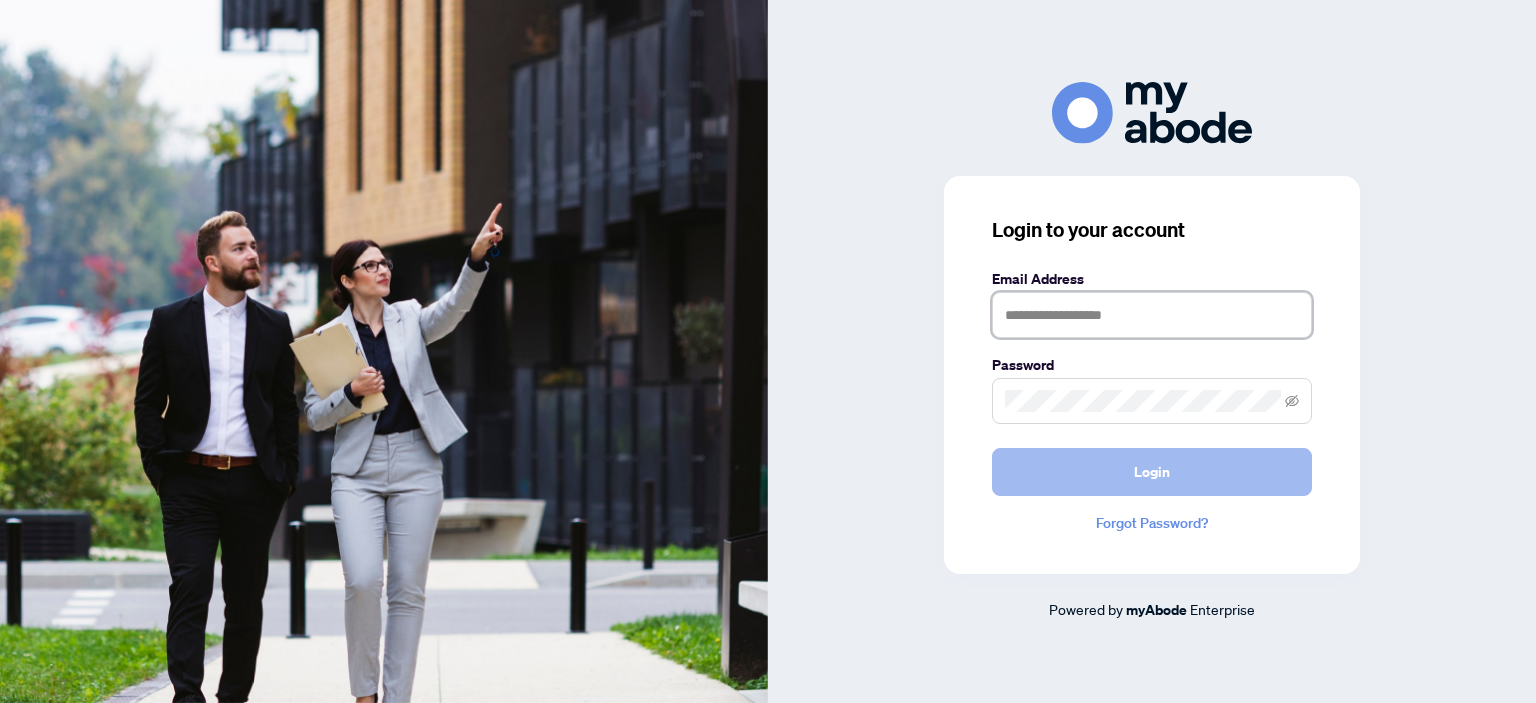 type on "**********" 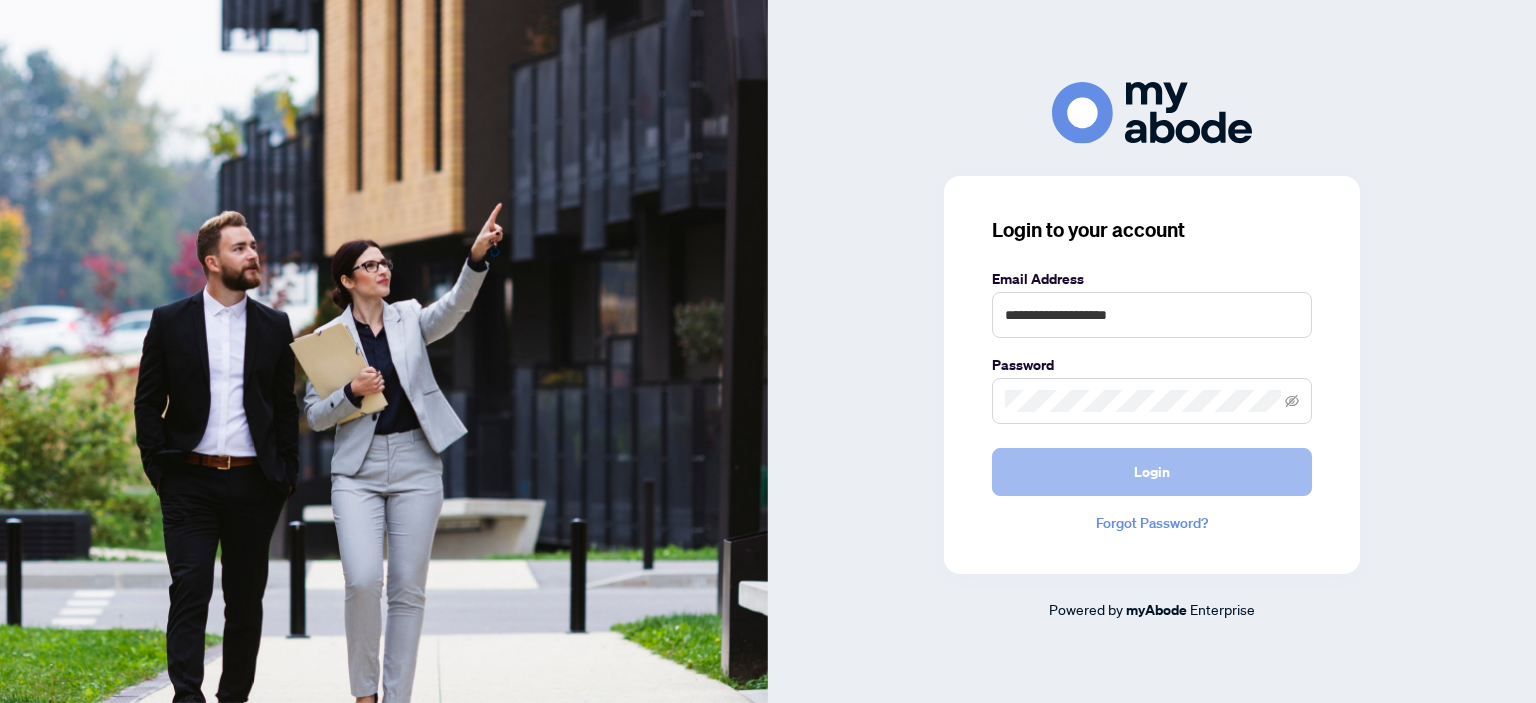 click on "Login" at bounding box center [1152, 472] 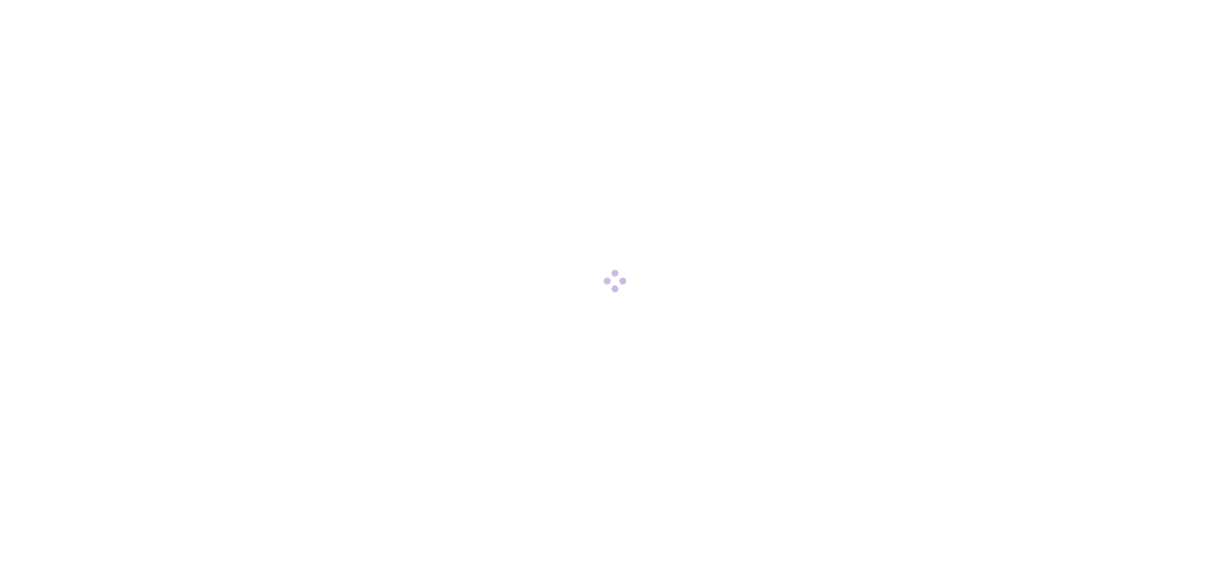 scroll, scrollTop: 0, scrollLeft: 0, axis: both 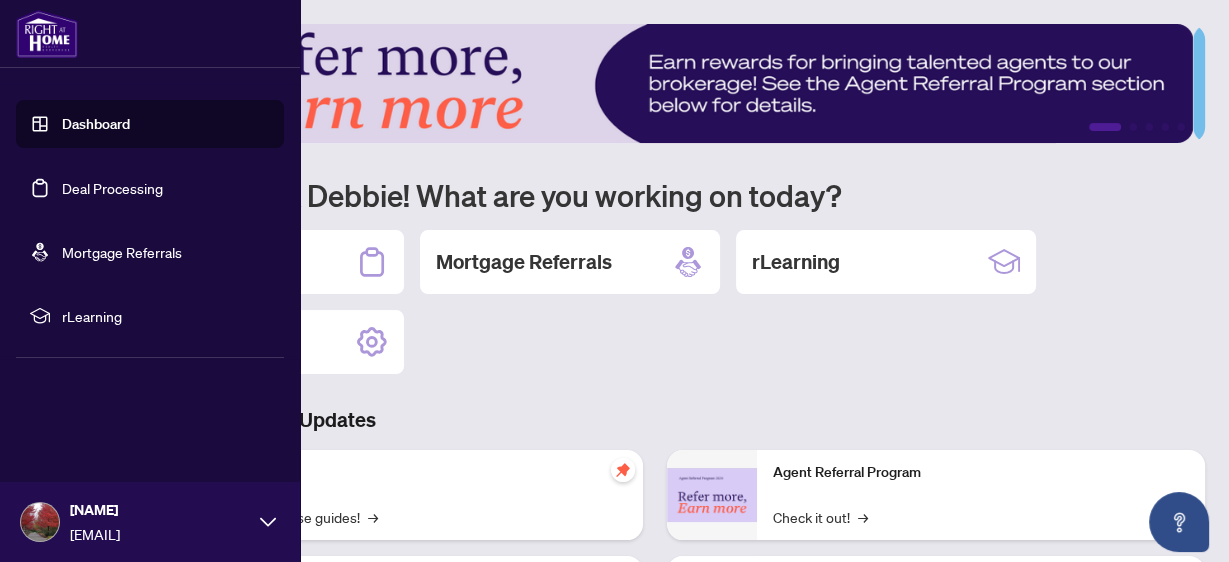 click on "Deal Processing" at bounding box center (112, 188) 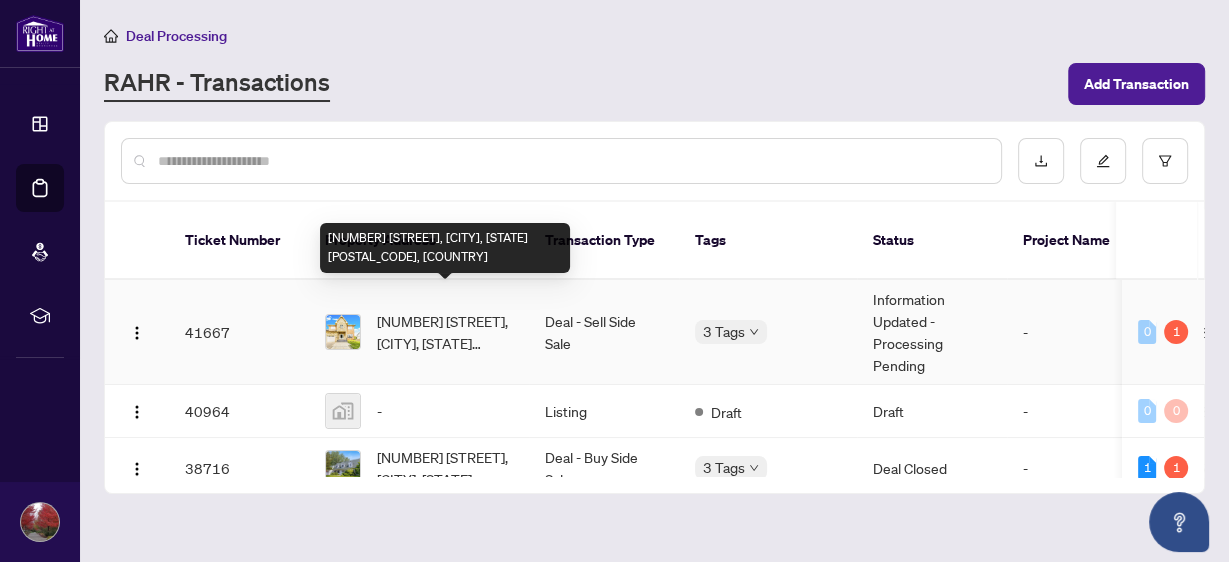 click on "[NUMBER] [STREET], [CITY], [STATE] [POSTAL_CODE], [COUNTRY]" at bounding box center (445, 332) 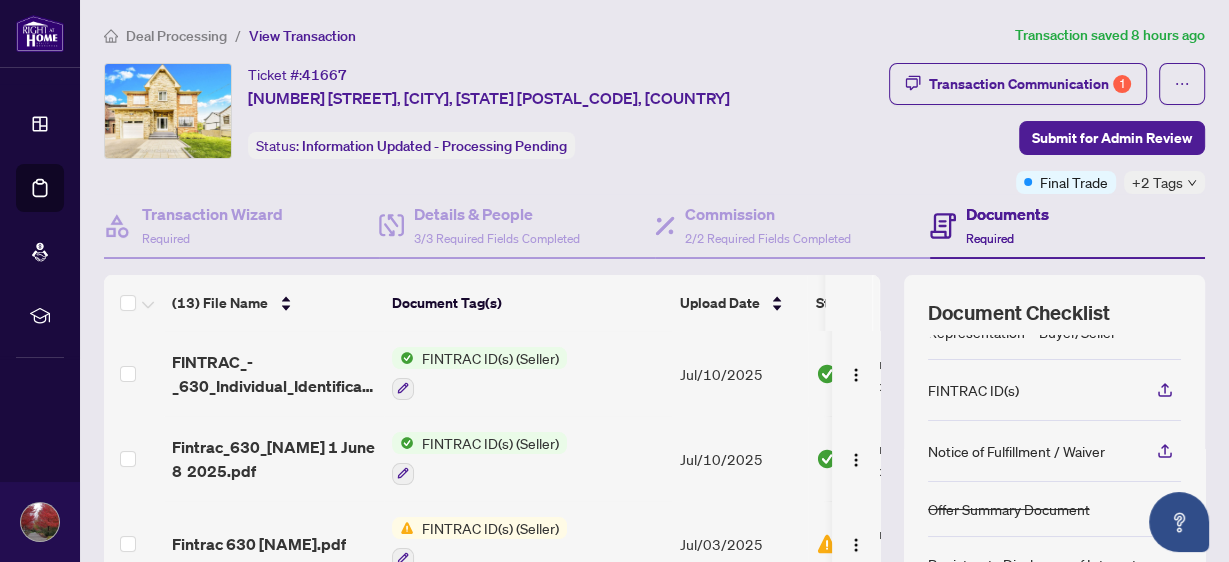 scroll, scrollTop: 132, scrollLeft: 0, axis: vertical 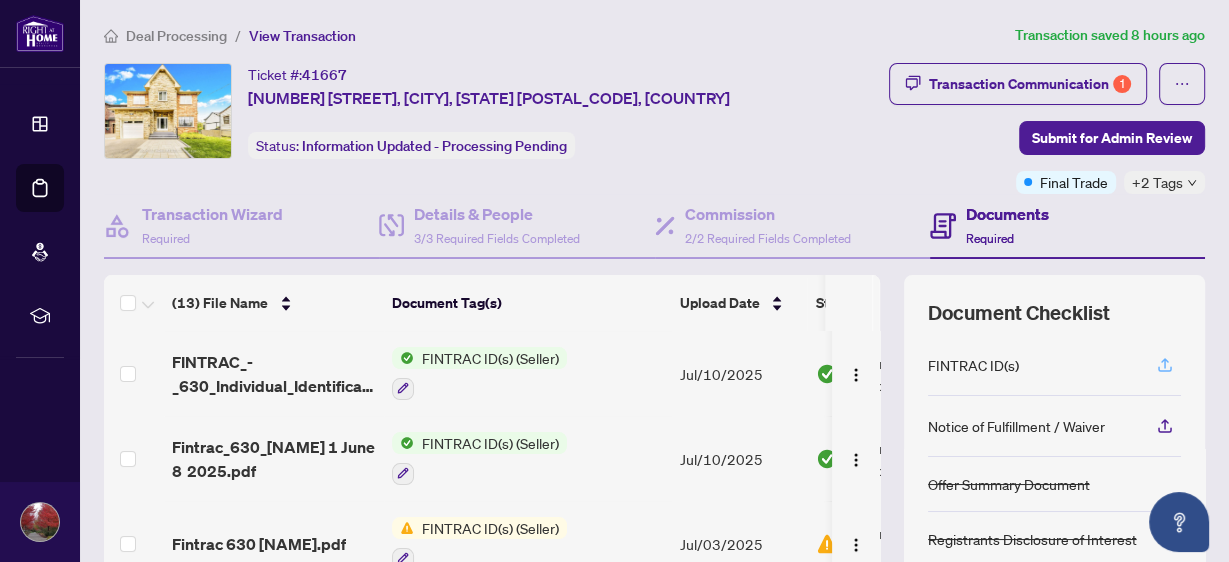 click 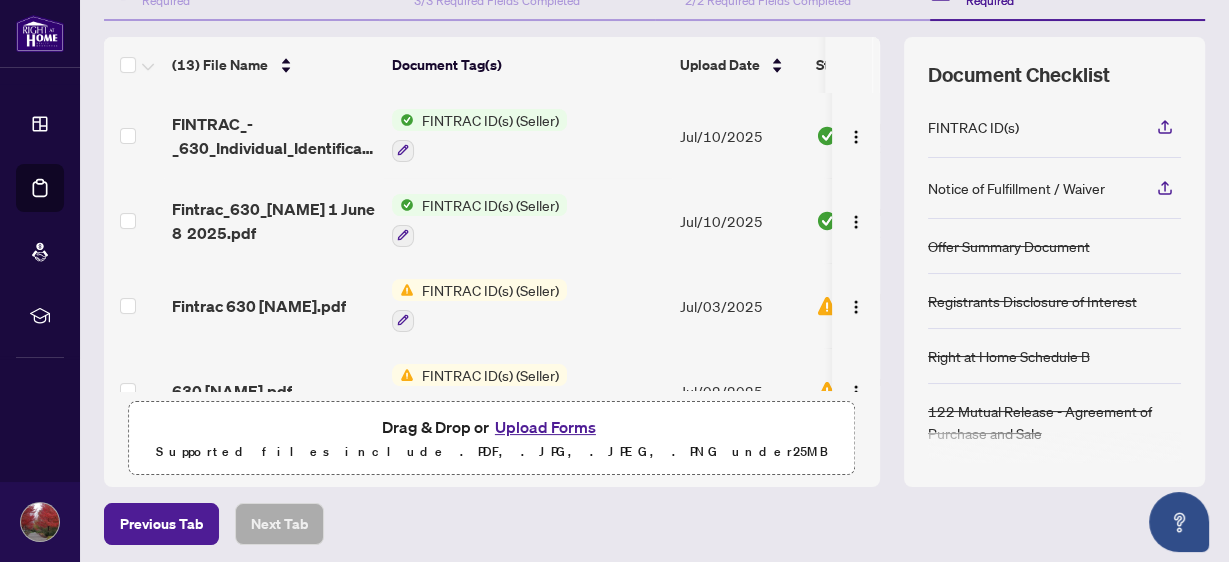scroll, scrollTop: 71, scrollLeft: 0, axis: vertical 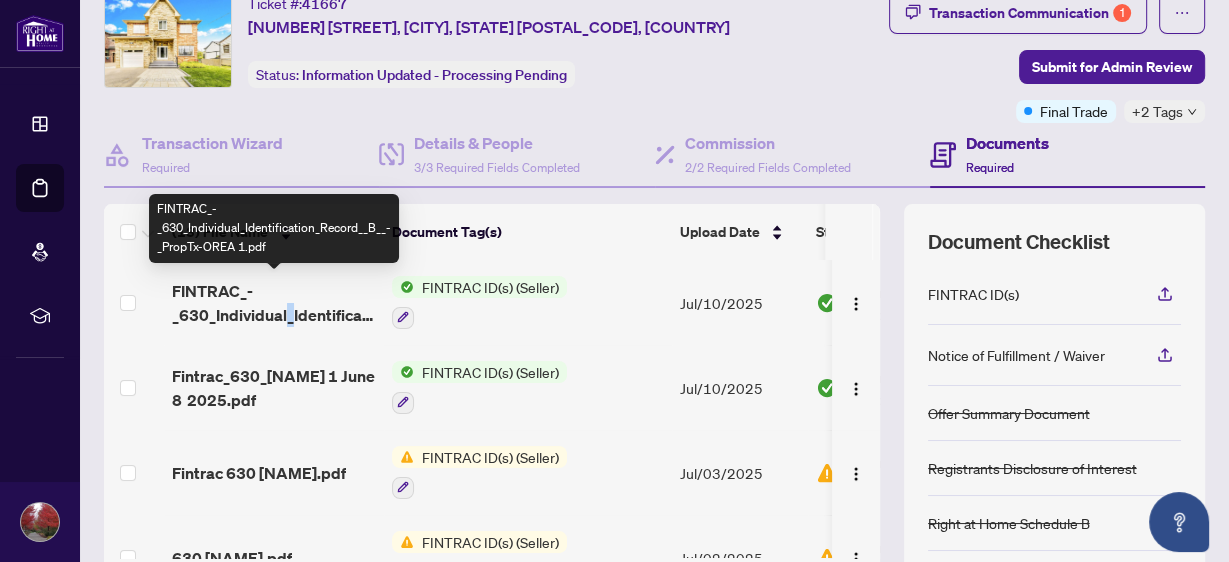 click on "FINTRAC_-_630_Individual_Identification_Record__B__-_PropTx-OREA 1.pdf" at bounding box center [274, 303] 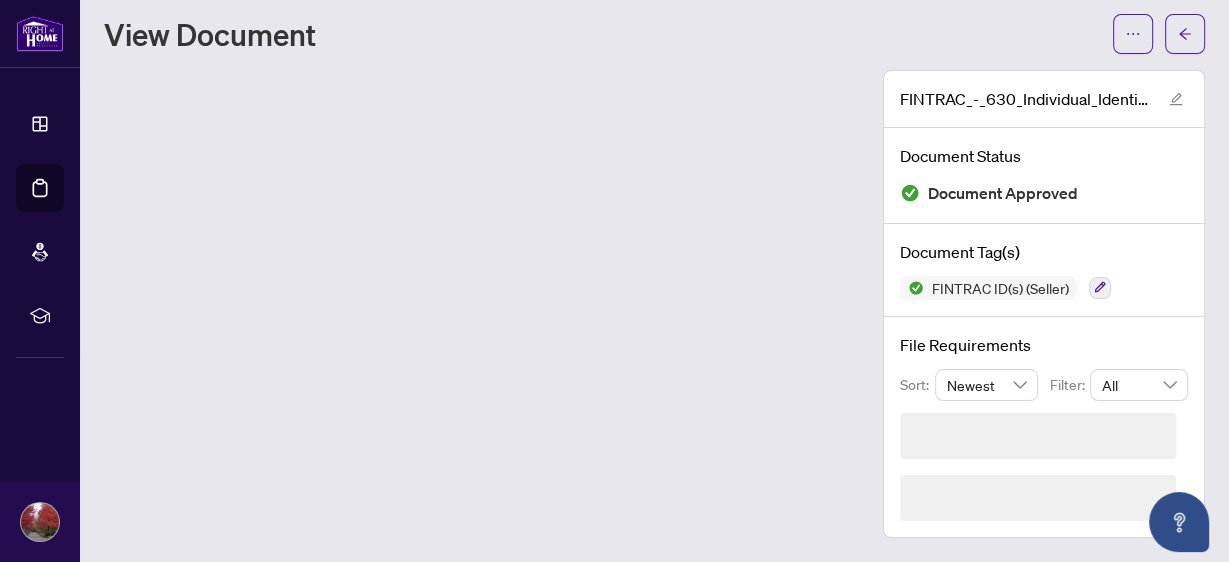 scroll, scrollTop: 0, scrollLeft: 0, axis: both 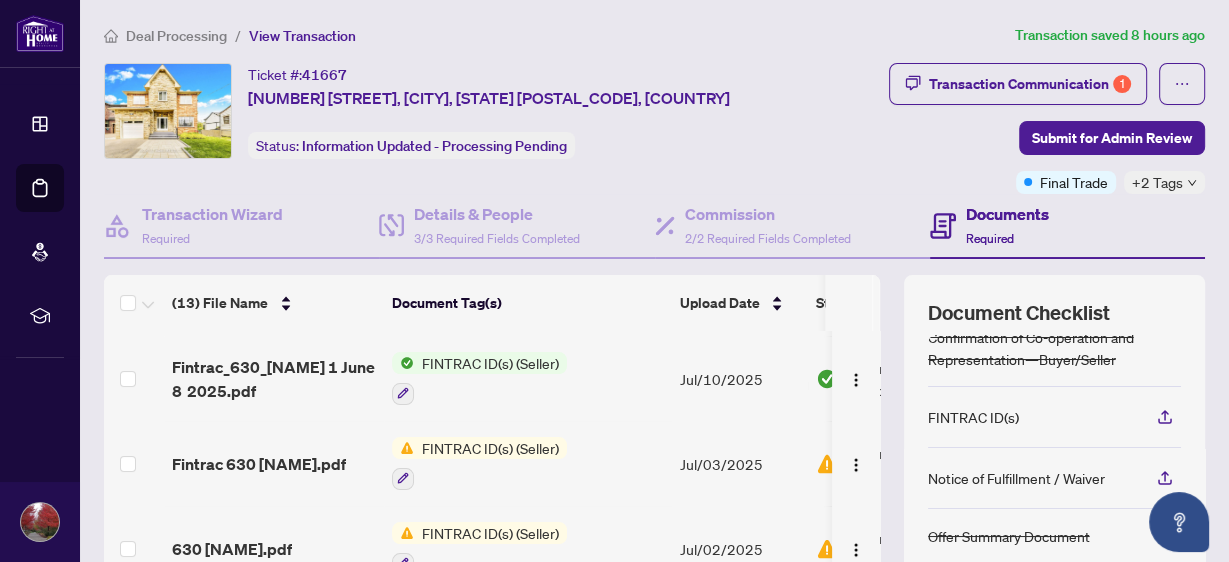 click on "FINTRAC ID(s) (Seller)" at bounding box center (490, 363) 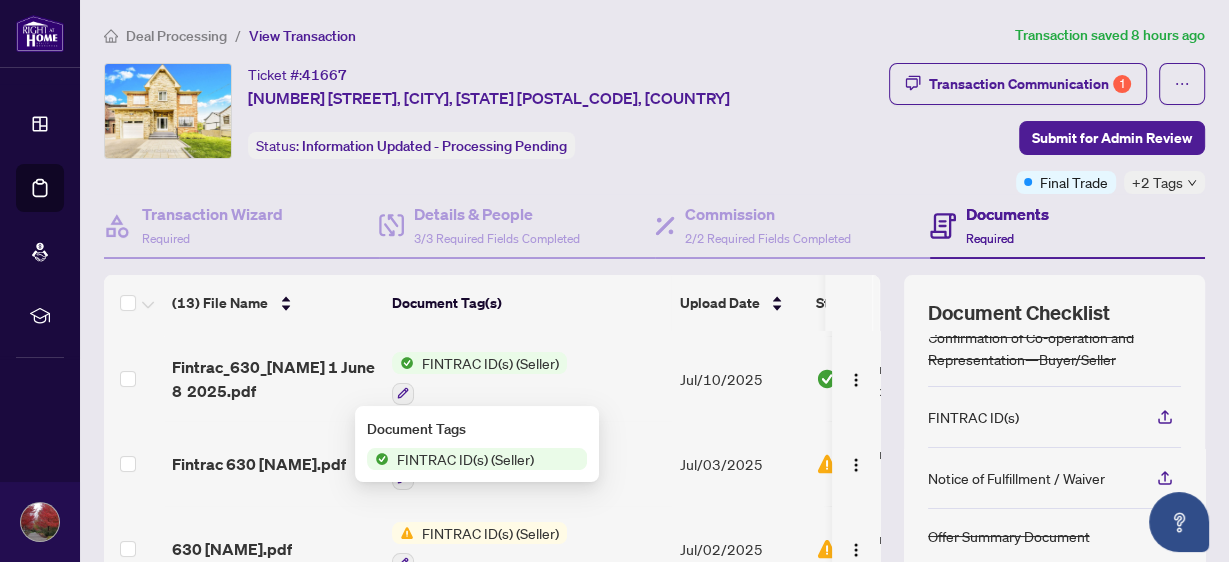 click on "FINTRAC ID(s) (Seller)" at bounding box center (490, 363) 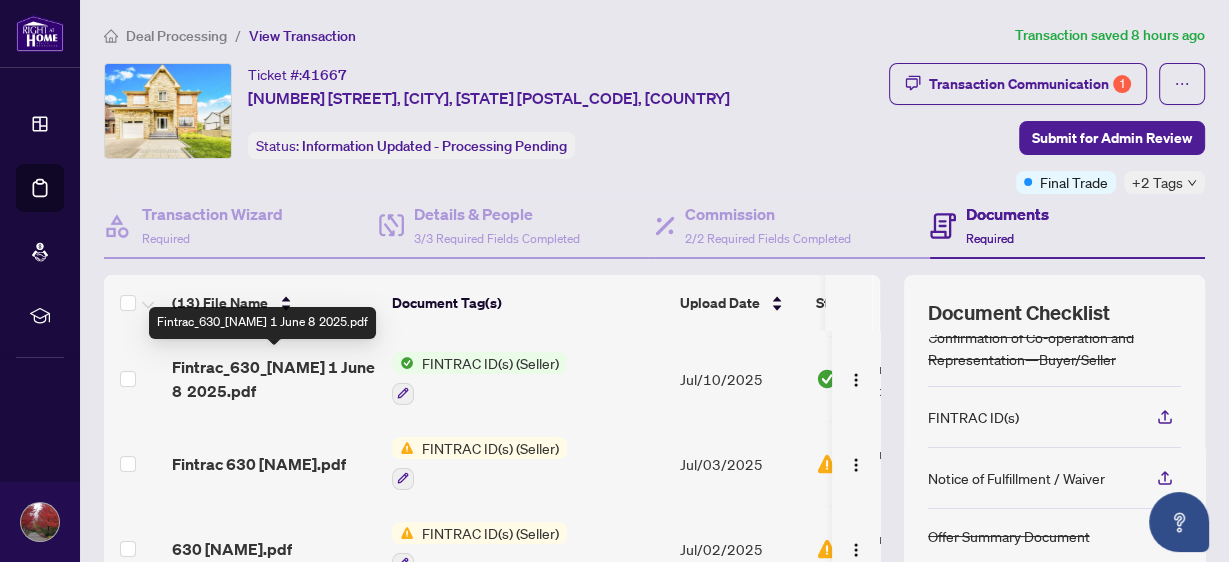 click on "Fintrac_630_[NAME] 1 June 8 2025.pdf" at bounding box center [274, 379] 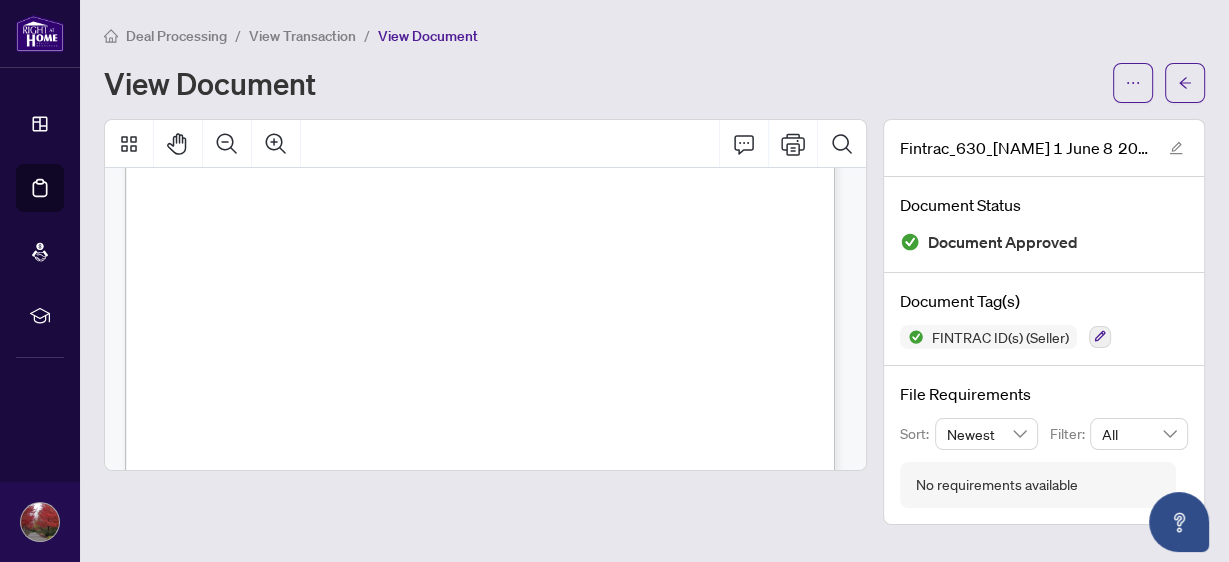 scroll, scrollTop: 2160, scrollLeft: 0, axis: vertical 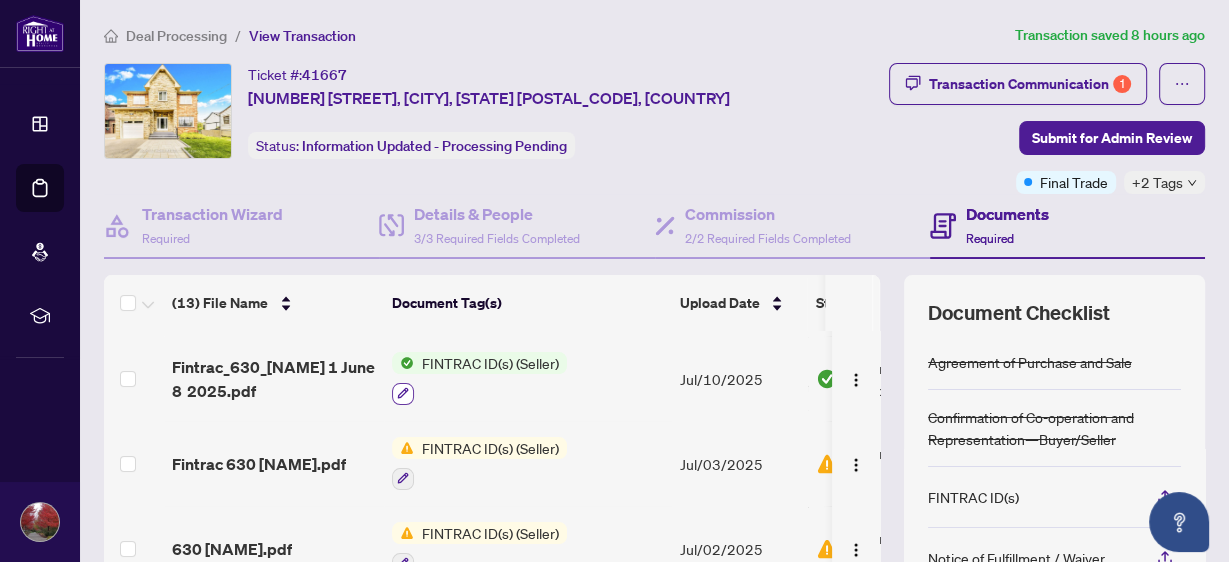 click 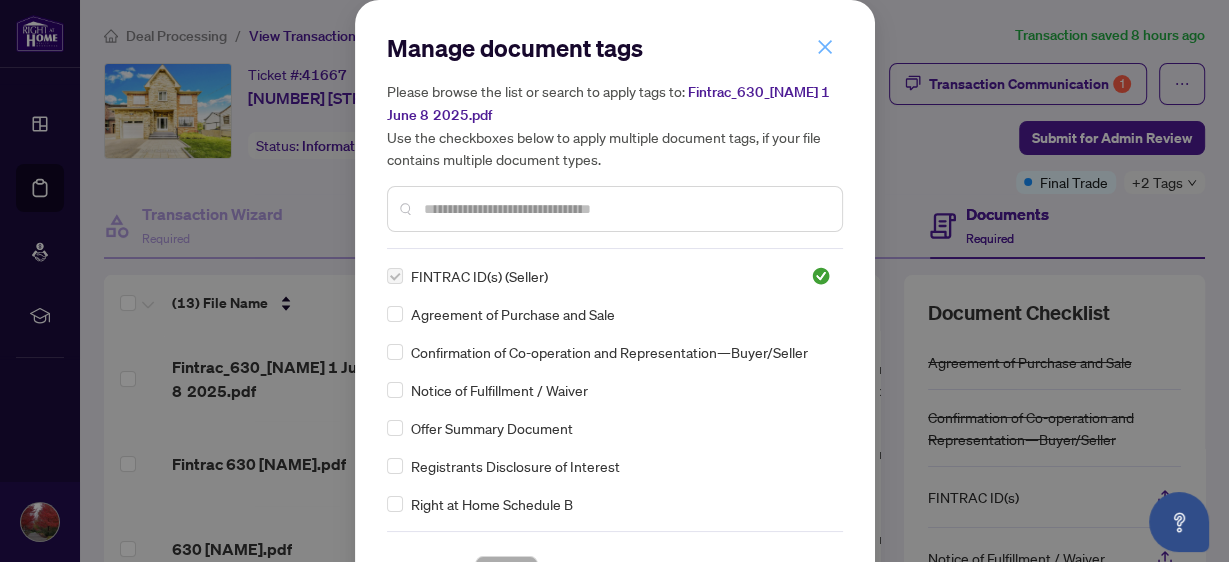 click 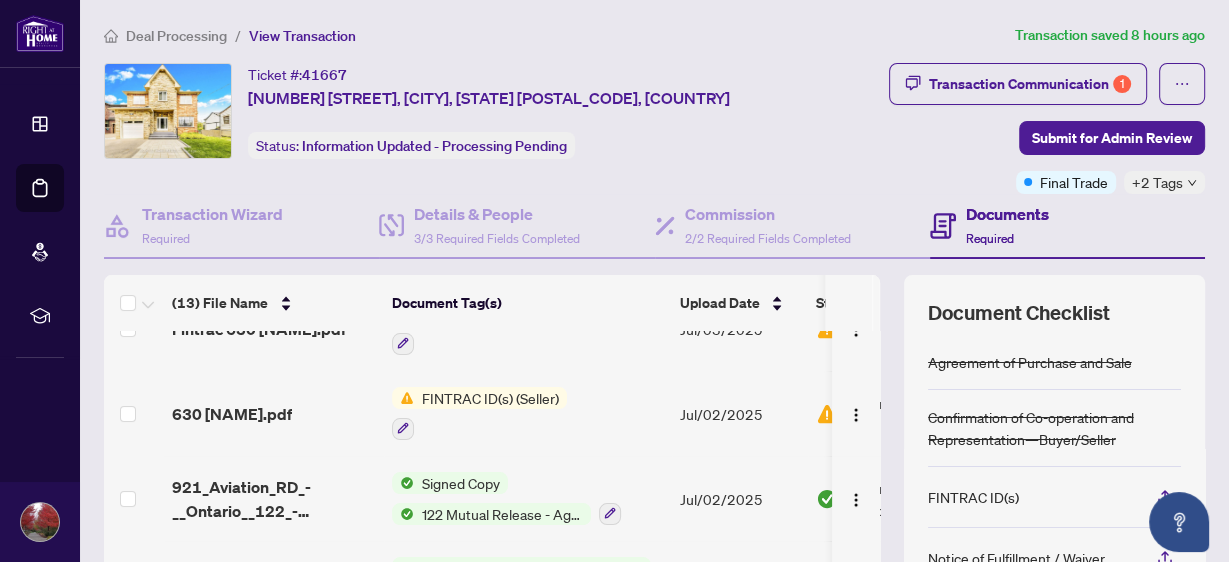 scroll, scrollTop: 240, scrollLeft: 0, axis: vertical 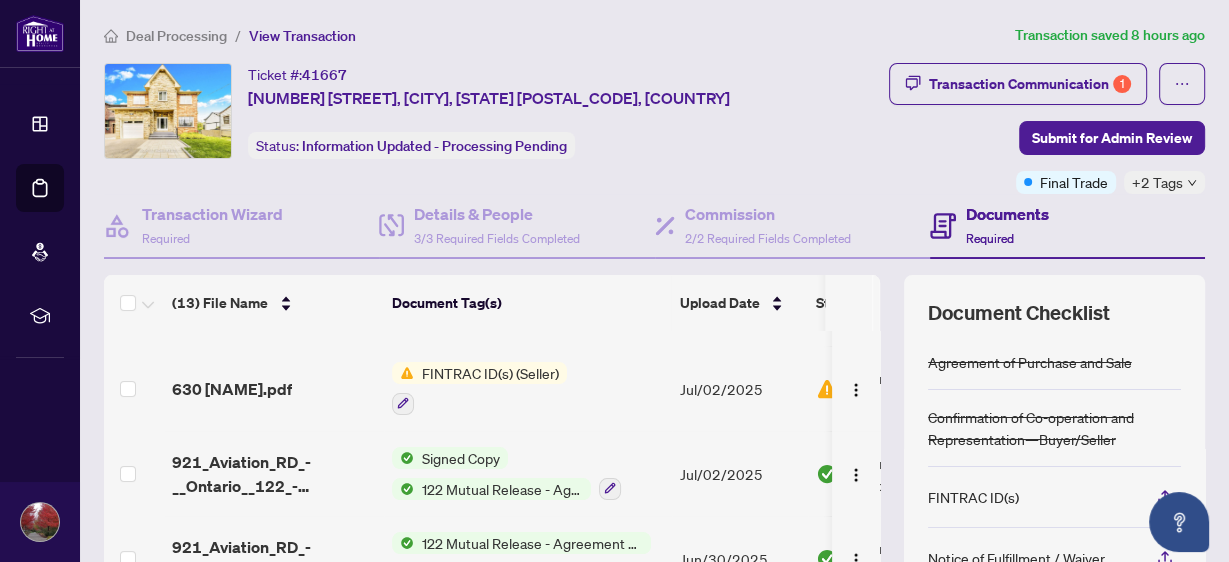 click on "Signed Copy" at bounding box center [461, 458] 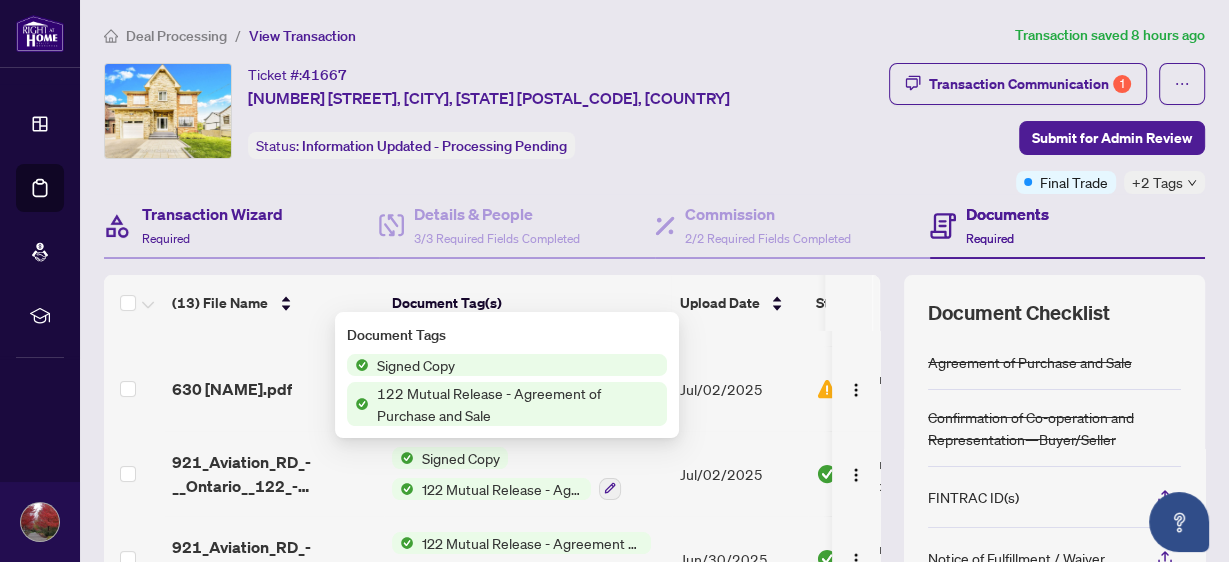 click on "Transaction Wizard Required" at bounding box center [241, 226] 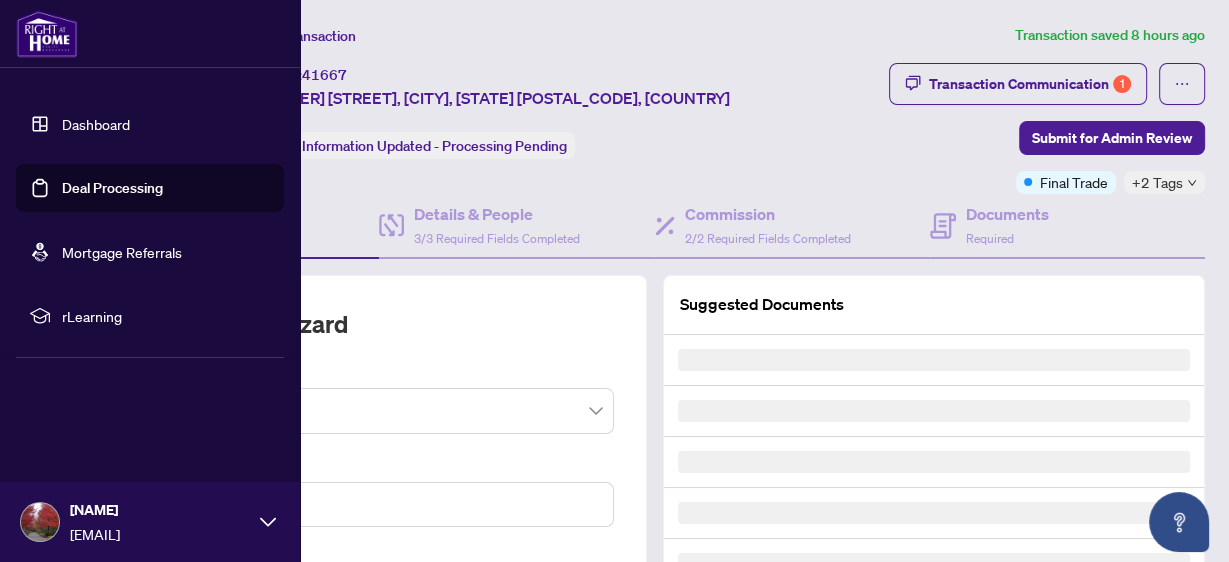 type on "*********" 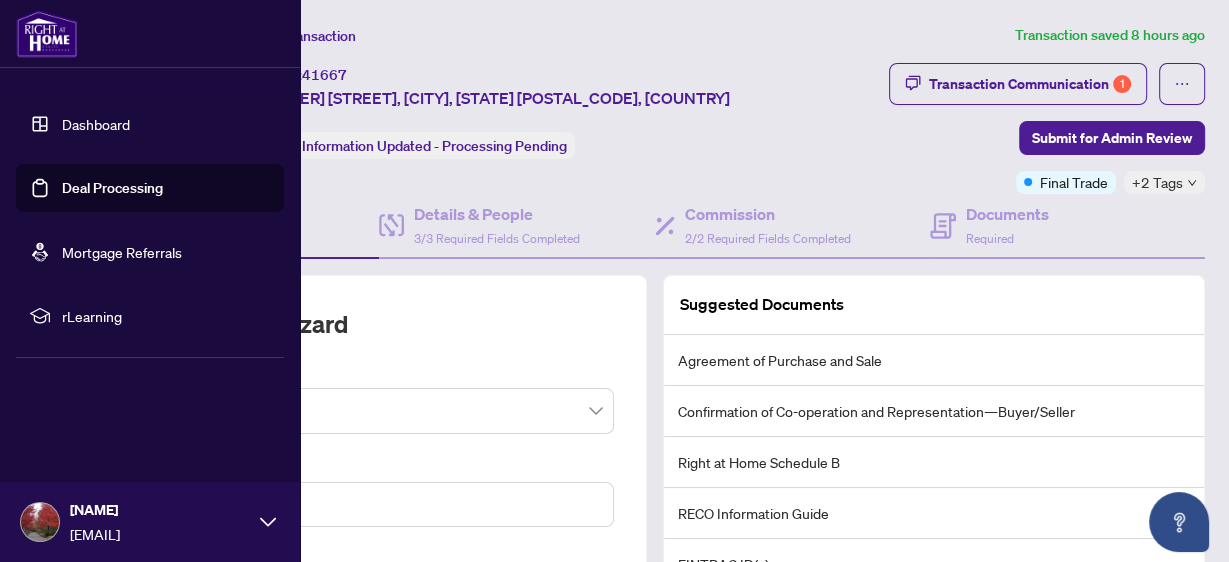 type on "**********" 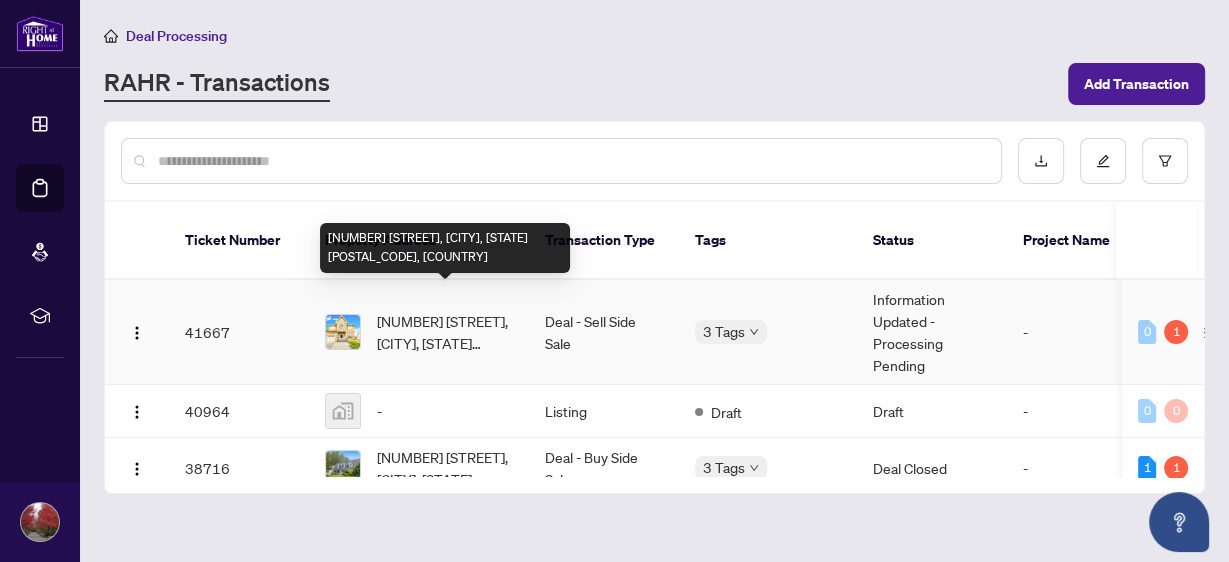 click on "[NUMBER] [STREET], [CITY], [STATE] [POSTAL_CODE], [COUNTRY]" at bounding box center (445, 332) 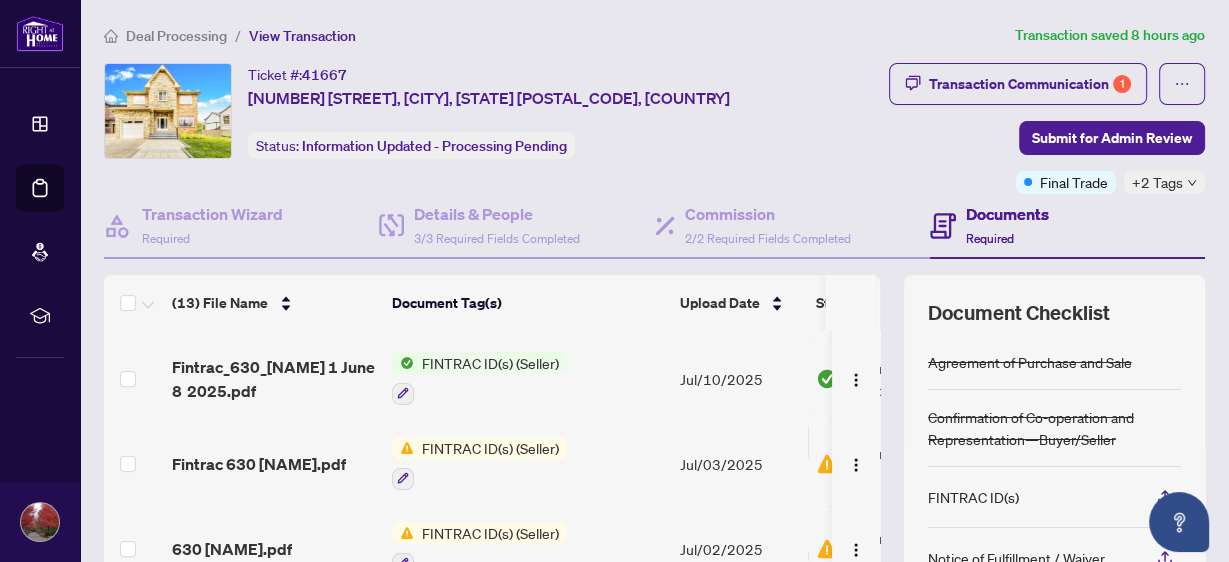 scroll, scrollTop: 0, scrollLeft: 0, axis: both 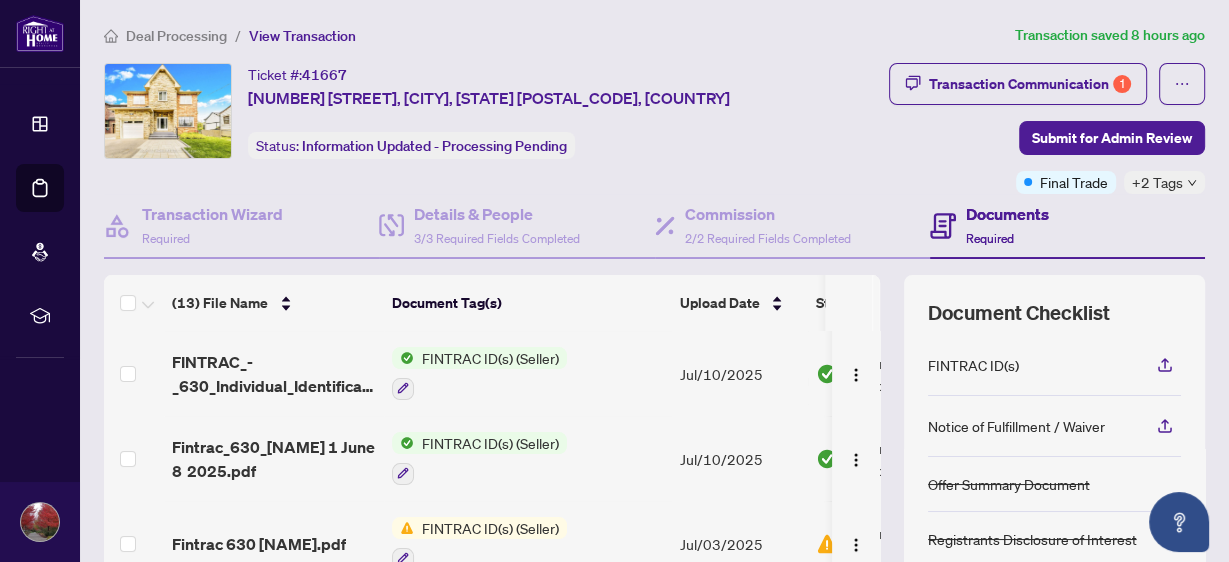 click on "FINTRAC ID(s) (Seller)" at bounding box center (490, 358) 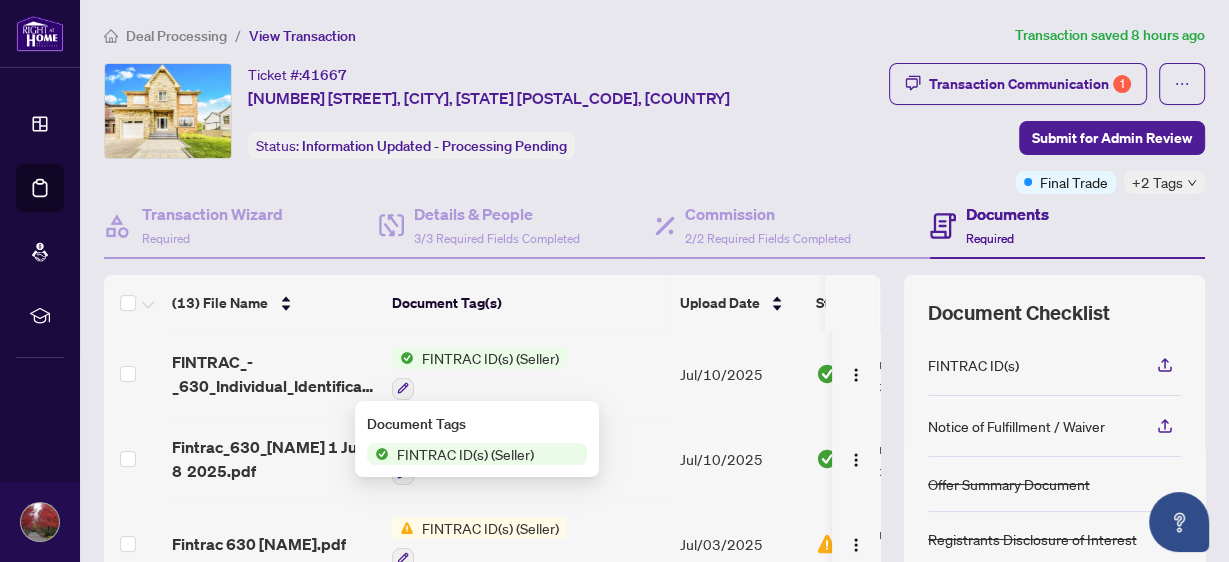 click on "FINTRAC ID(s) (Seller)" at bounding box center [490, 358] 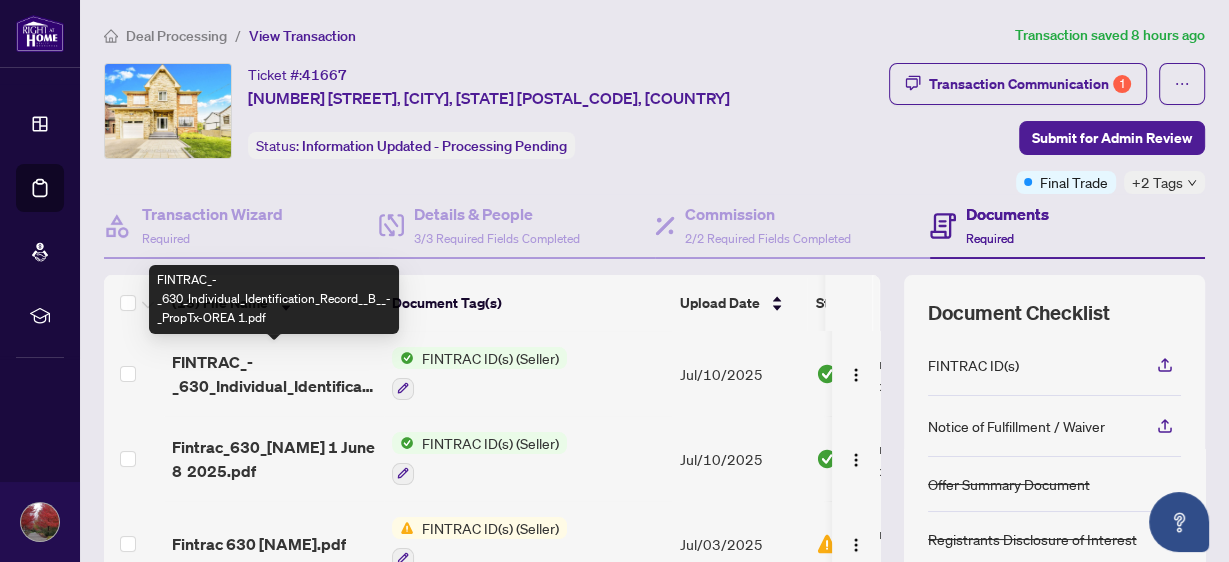 click on "FINTRAC_-_630_Individual_Identification_Record__B__-_PropTx-OREA 1.pdf" at bounding box center [274, 374] 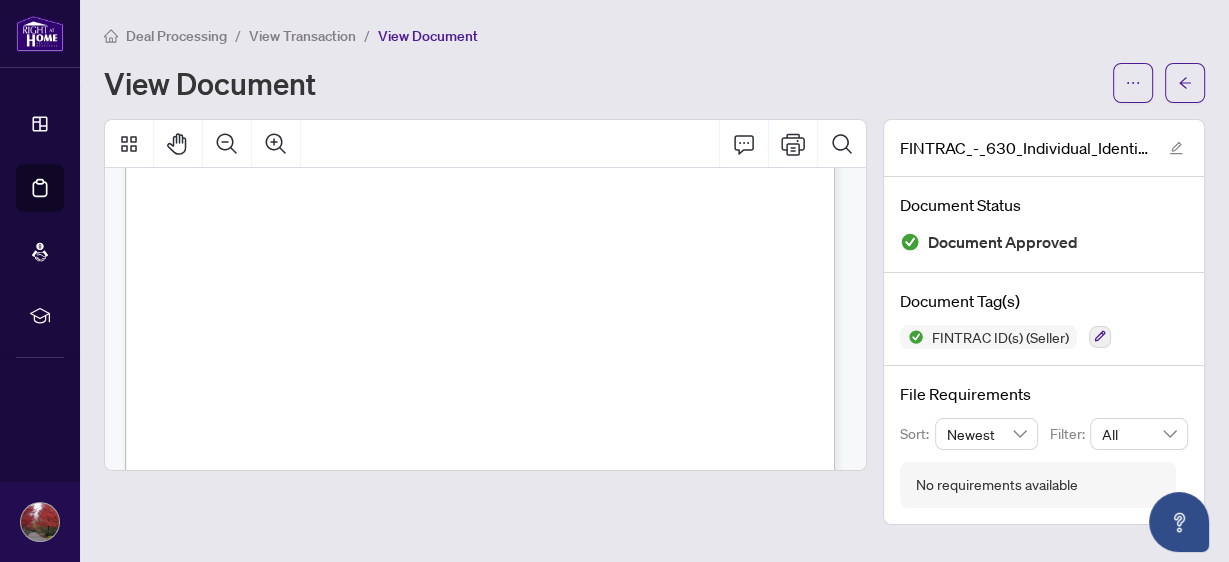 scroll, scrollTop: 160, scrollLeft: 0, axis: vertical 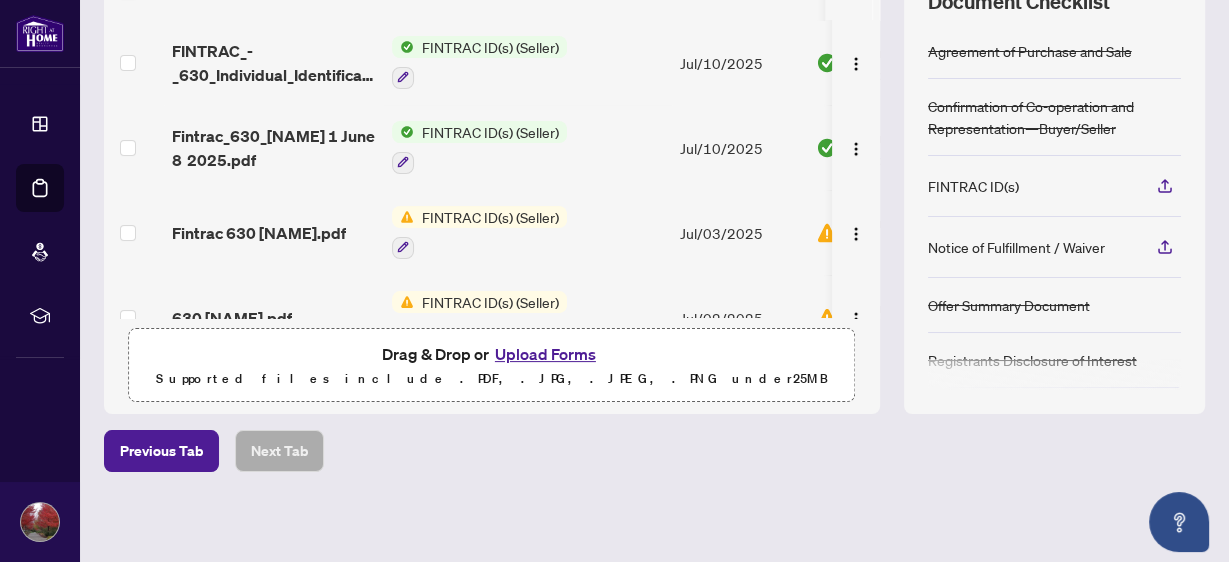 click on "Upload Forms" at bounding box center (545, 354) 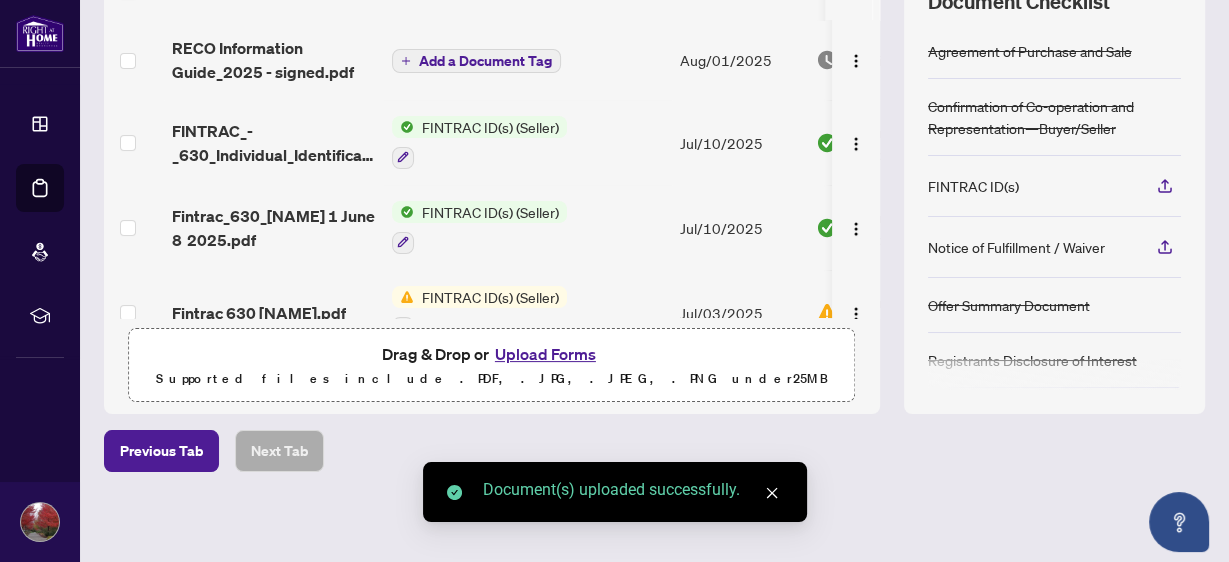click on "Document(s) uploaded successfully." at bounding box center (633, 490) 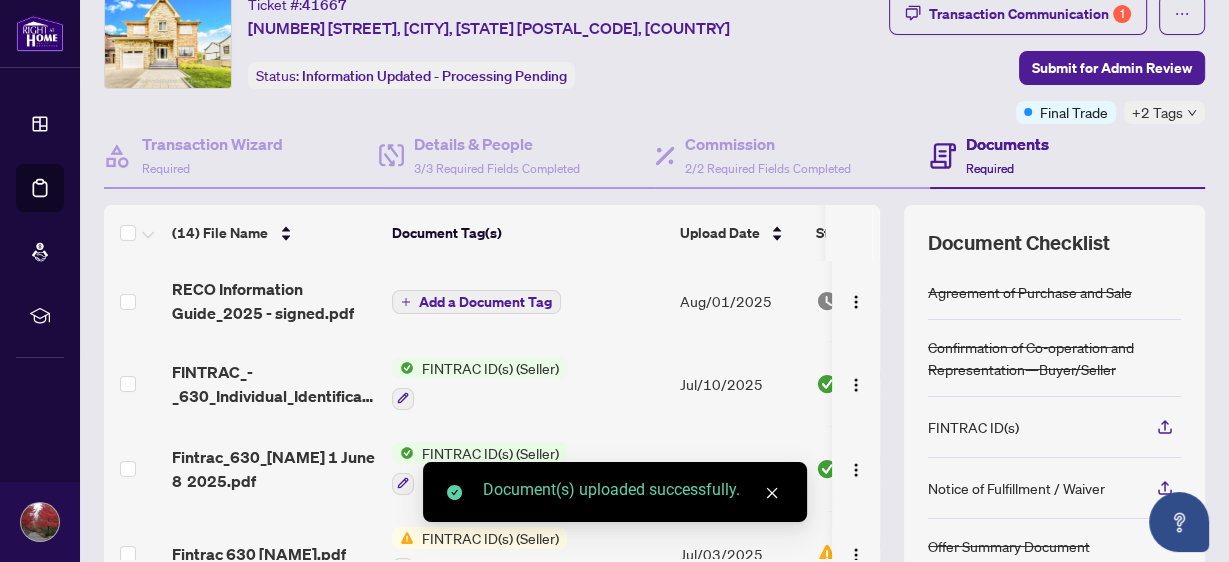 scroll, scrollTop: 0, scrollLeft: 0, axis: both 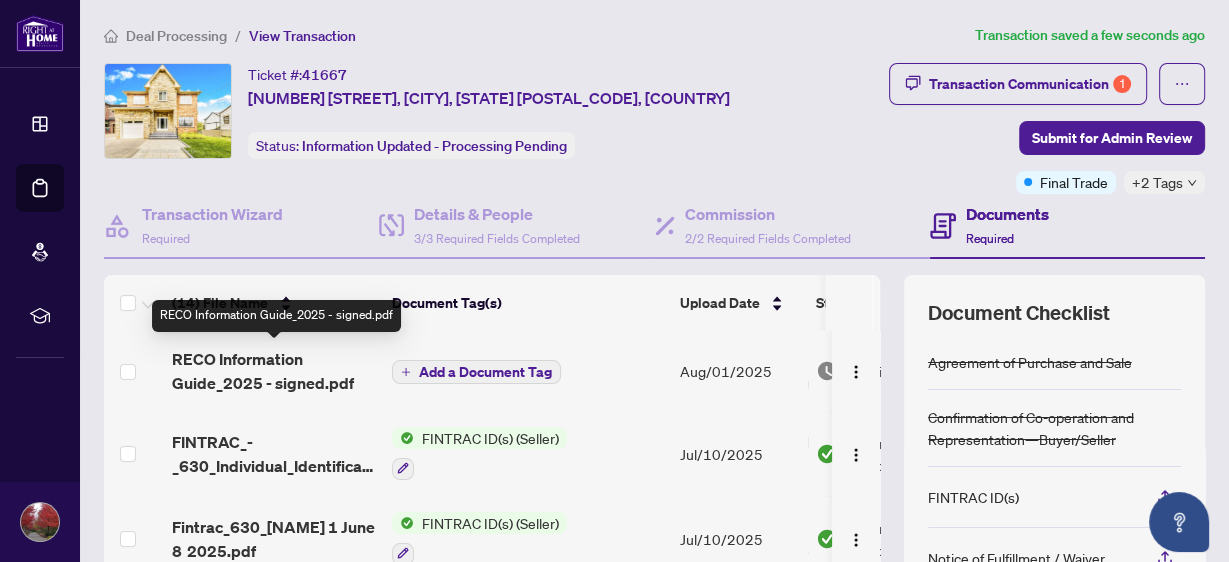 click on "RECO Information Guide_2025 - signed.pdf" at bounding box center (274, 371) 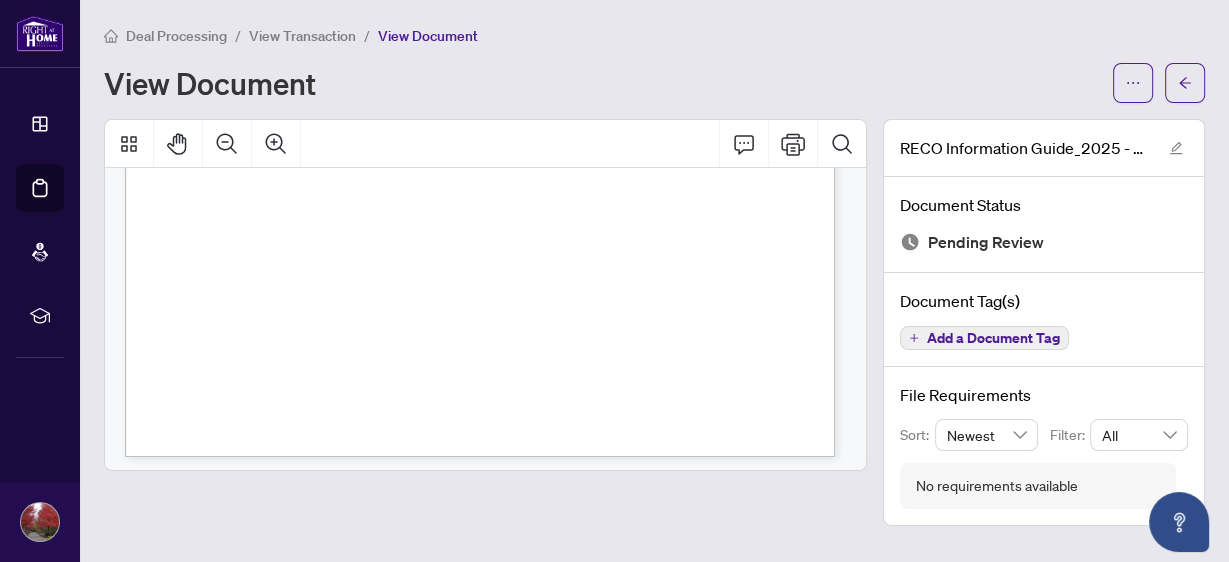 scroll, scrollTop: 10992, scrollLeft: 0, axis: vertical 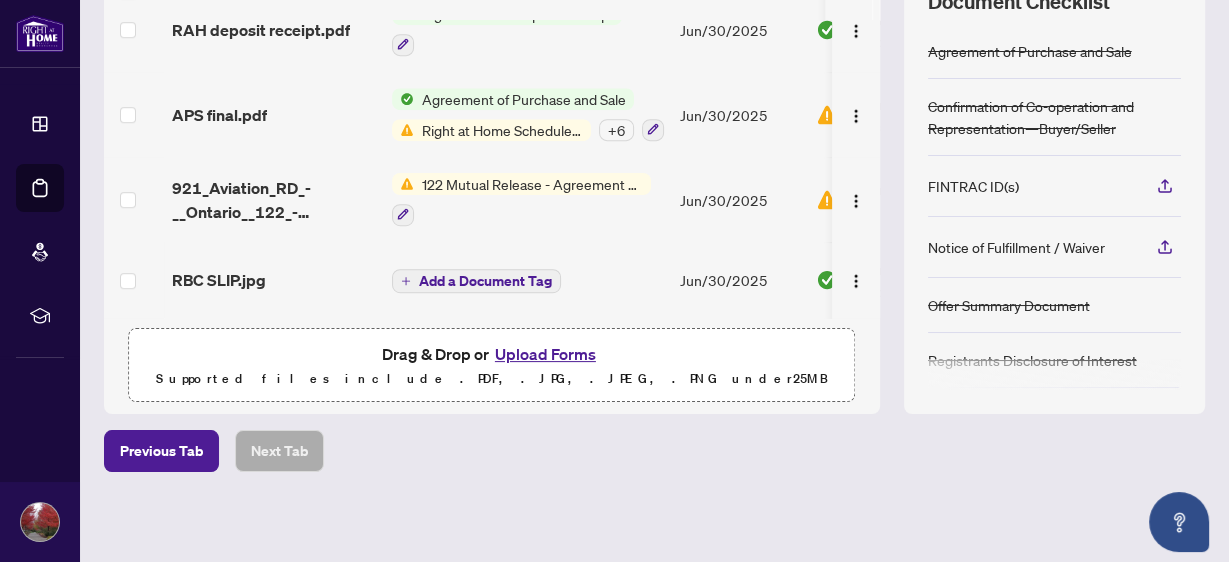 click on "Upload Forms" at bounding box center (545, 354) 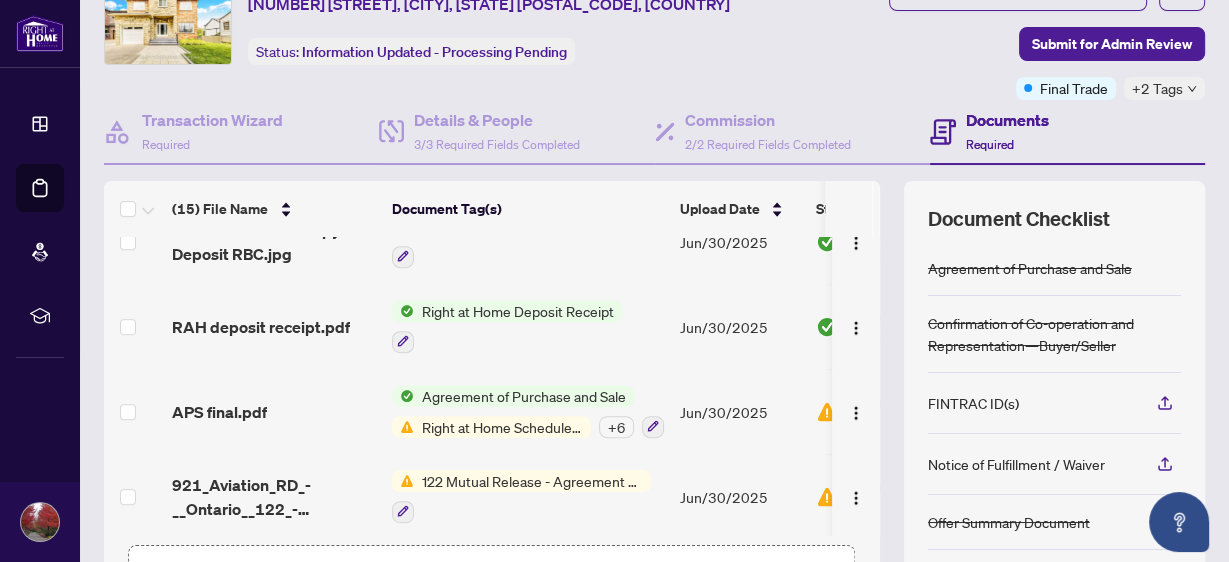 scroll, scrollTop: 0, scrollLeft: 0, axis: both 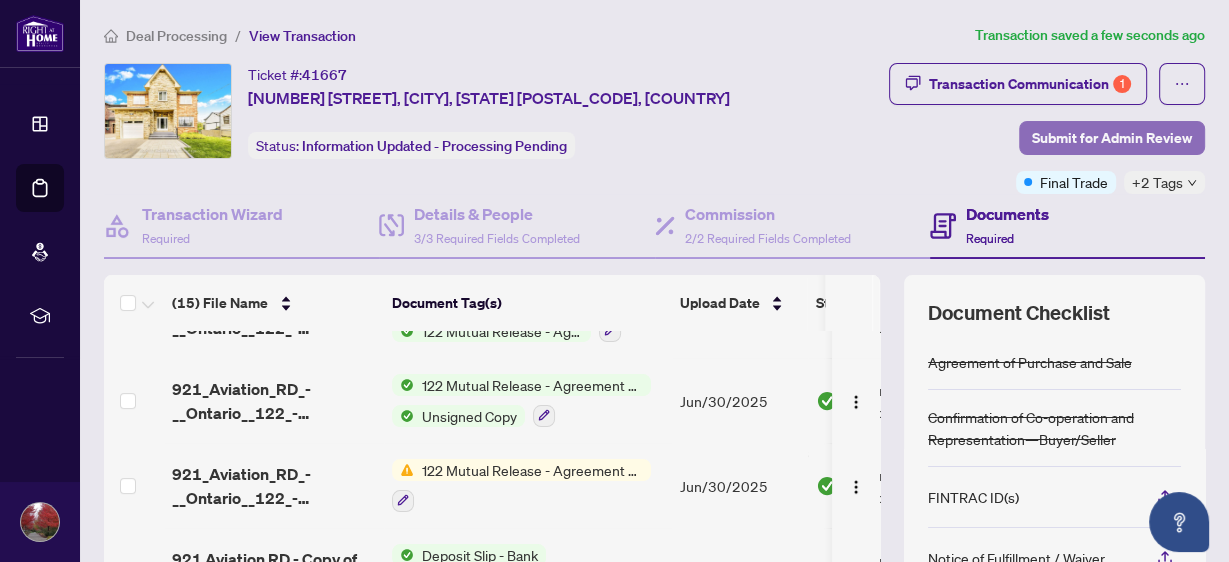 click on "Submit for Admin Review" at bounding box center (1112, 138) 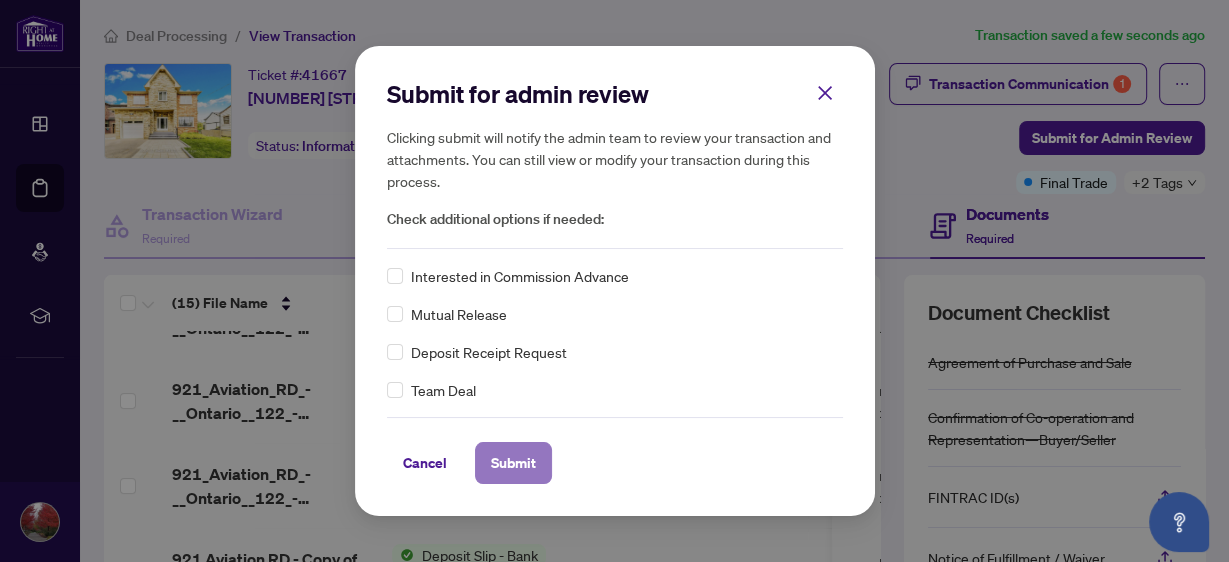 click on "Submit" at bounding box center (513, 463) 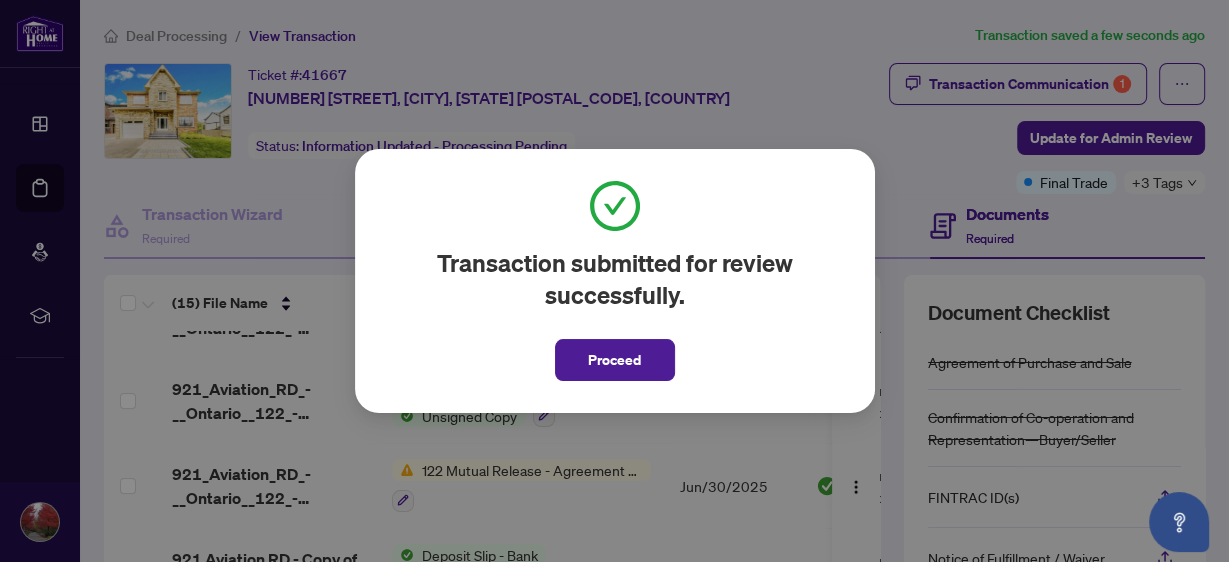 click on "Proceed" at bounding box center (614, 360) 